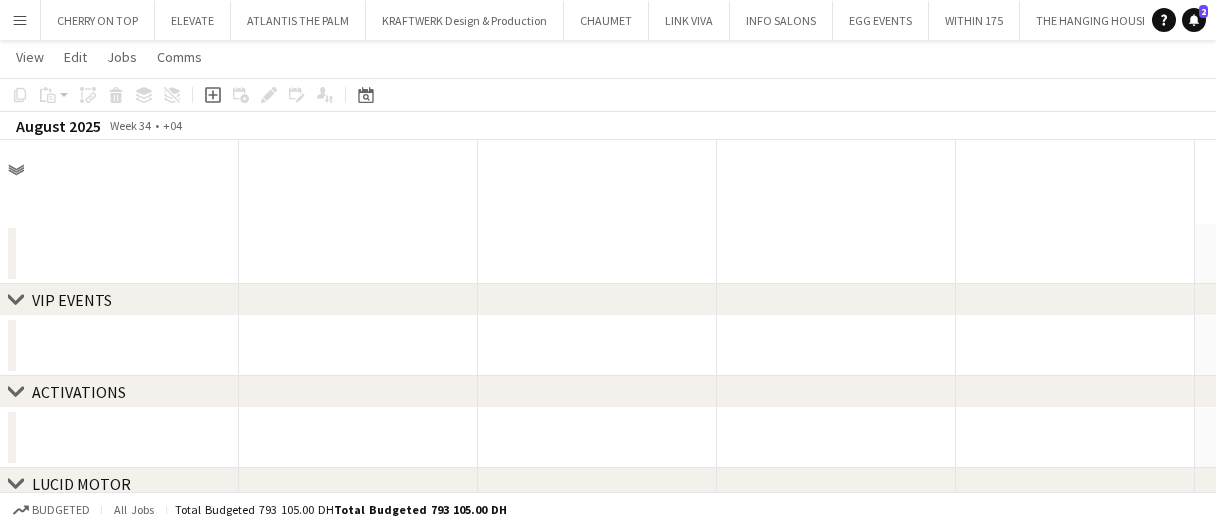 scroll, scrollTop: 600, scrollLeft: 0, axis: vertical 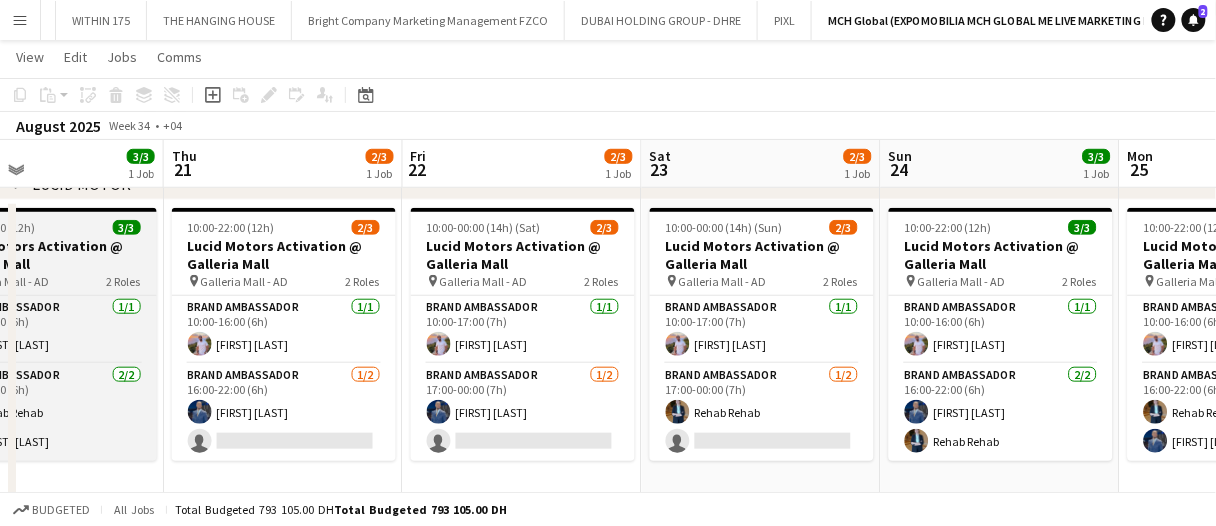 drag, startPoint x: 735, startPoint y: 259, endPoint x: 400, endPoint y: 259, distance: 335 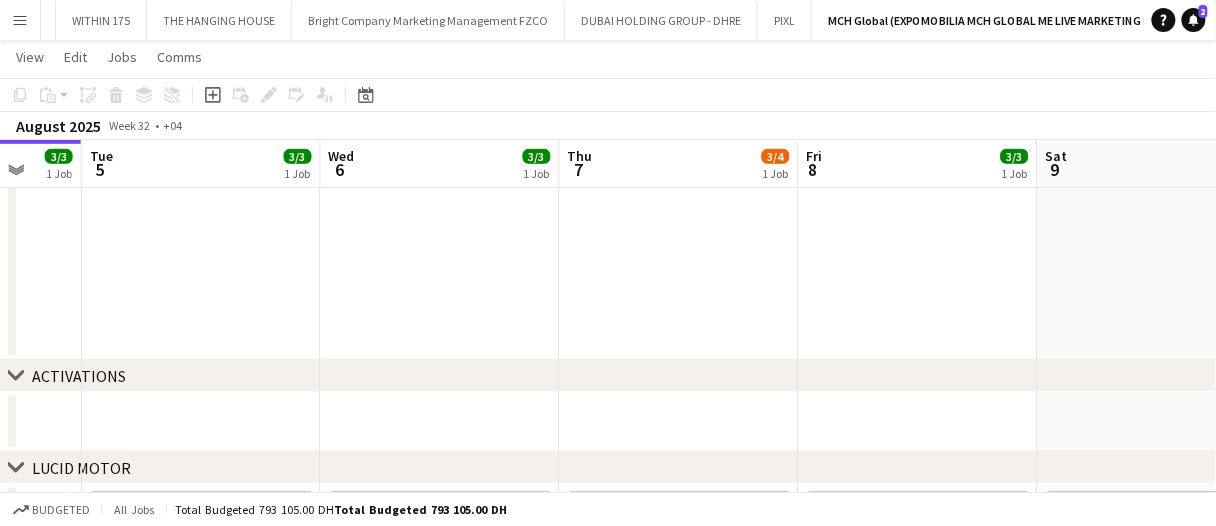 scroll, scrollTop: 0, scrollLeft: 630, axis: horizontal 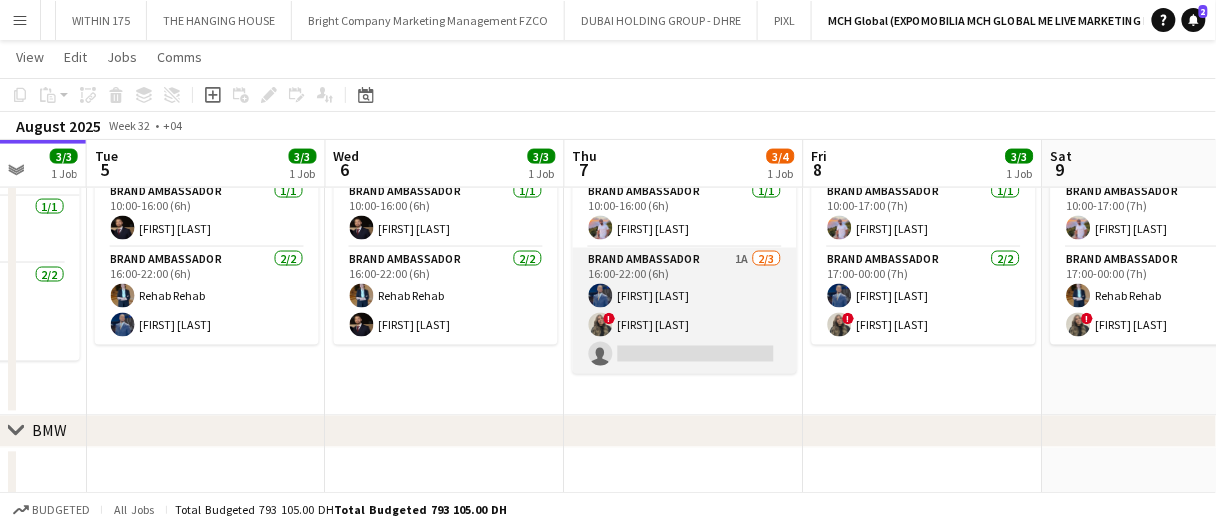 click on "Brand Ambassador    1A   2/3   [TIME]
[FIRST] [LAST]  ! [FIRST] [LAST]
single-neutral-actions" at bounding box center (685, 311) 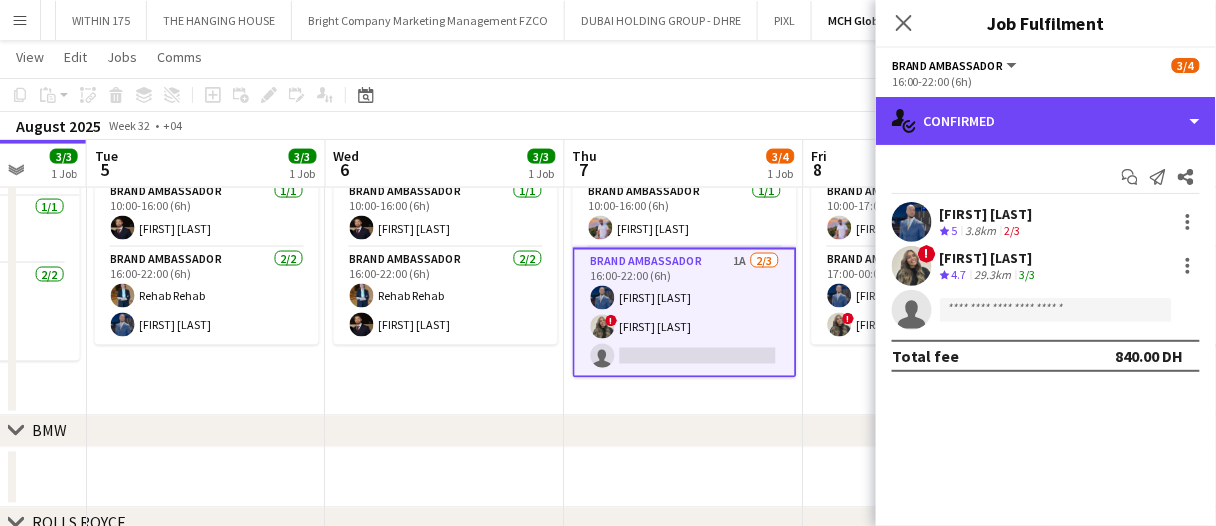 drag, startPoint x: 985, startPoint y: 127, endPoint x: 987, endPoint y: 184, distance: 57.035076 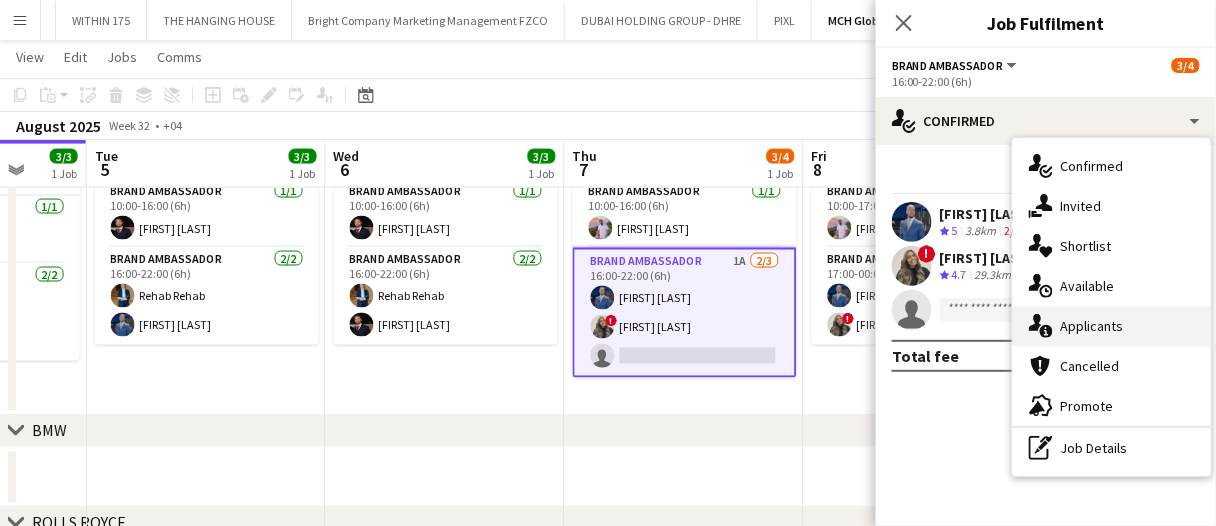 click on "single-neutral-actions-information
Applicants" at bounding box center [1112, 326] 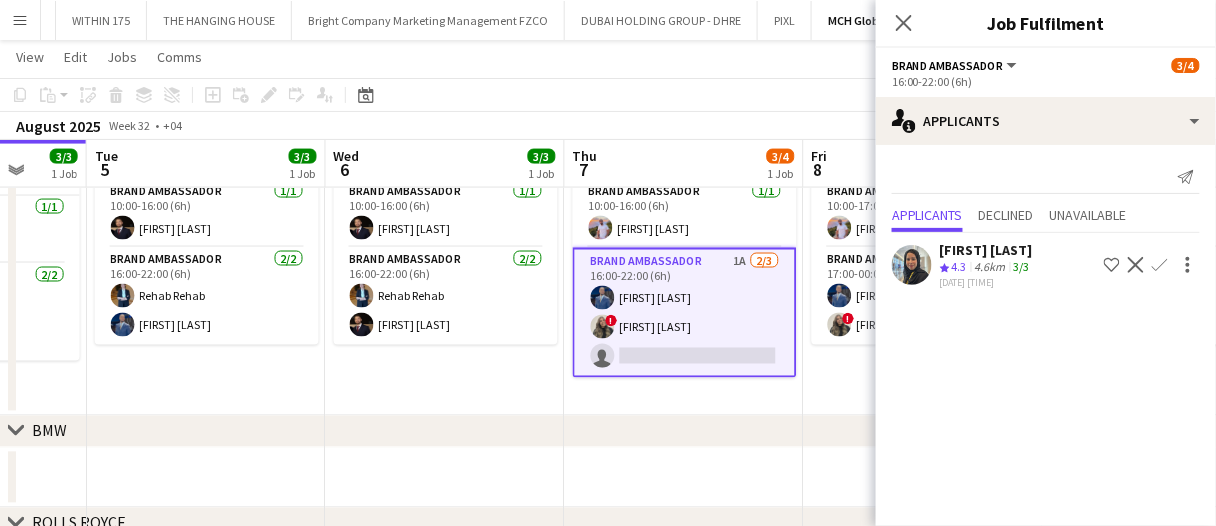 click on "[DATE] [TIME]" 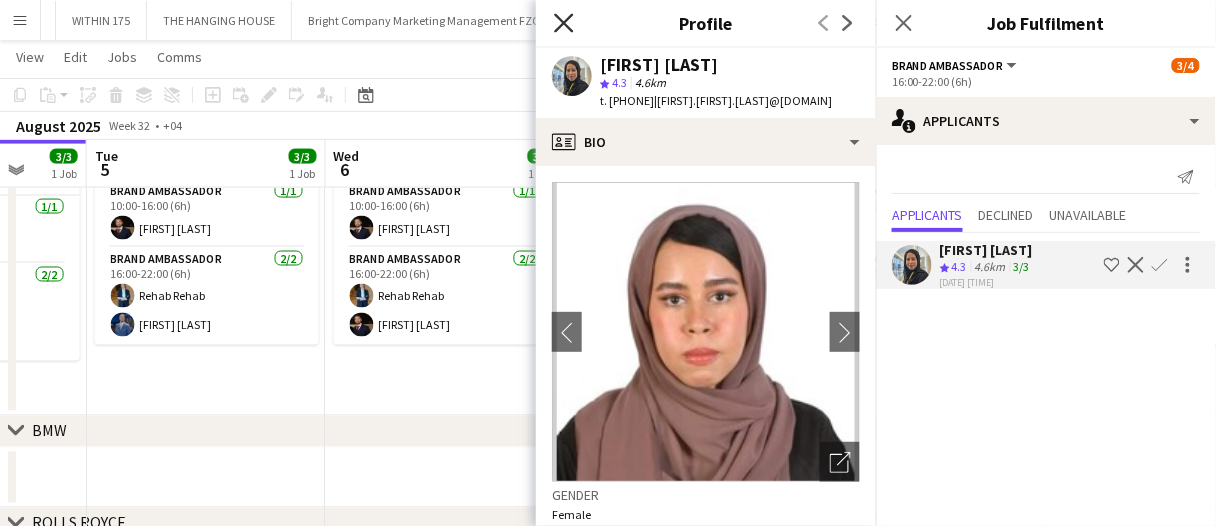 click on "Close pop-in" 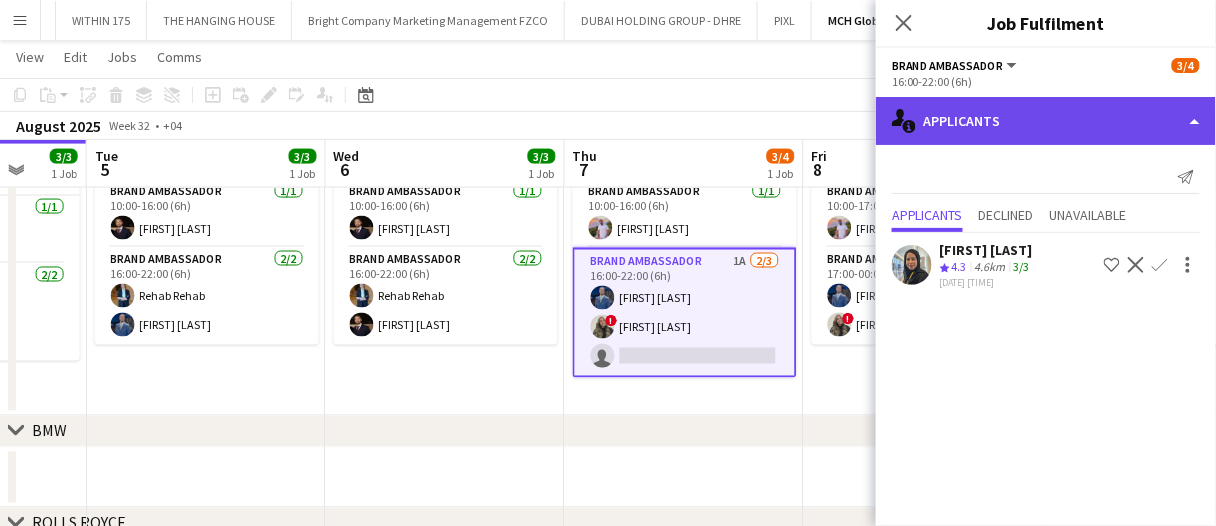 click on "single-neutral-actions-information
Applicants" 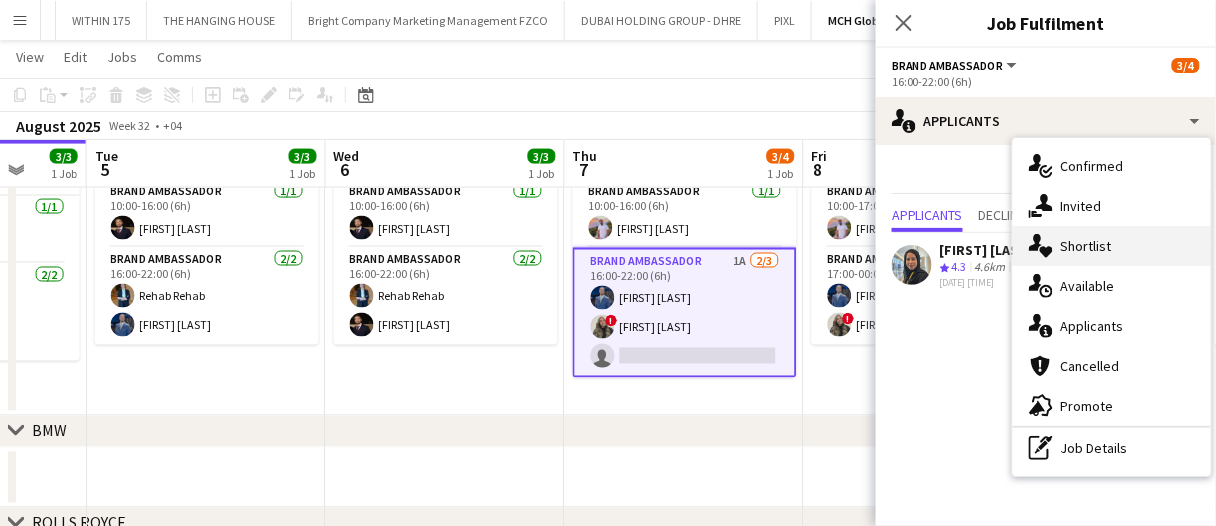 click on "single-neutral-actions-heart
Shortlist" at bounding box center [1112, 246] 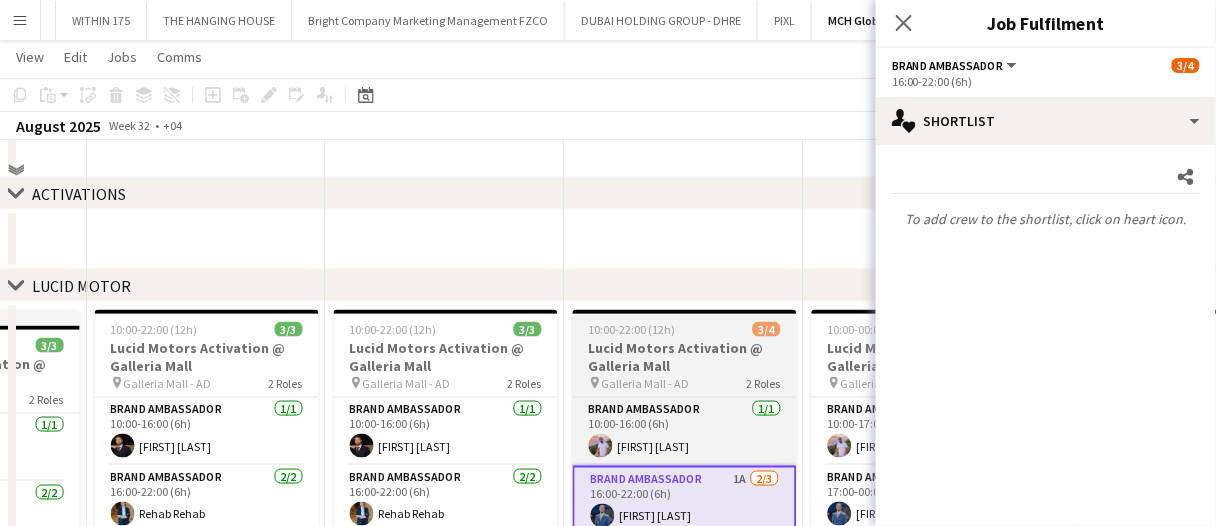 scroll, scrollTop: 400, scrollLeft: 0, axis: vertical 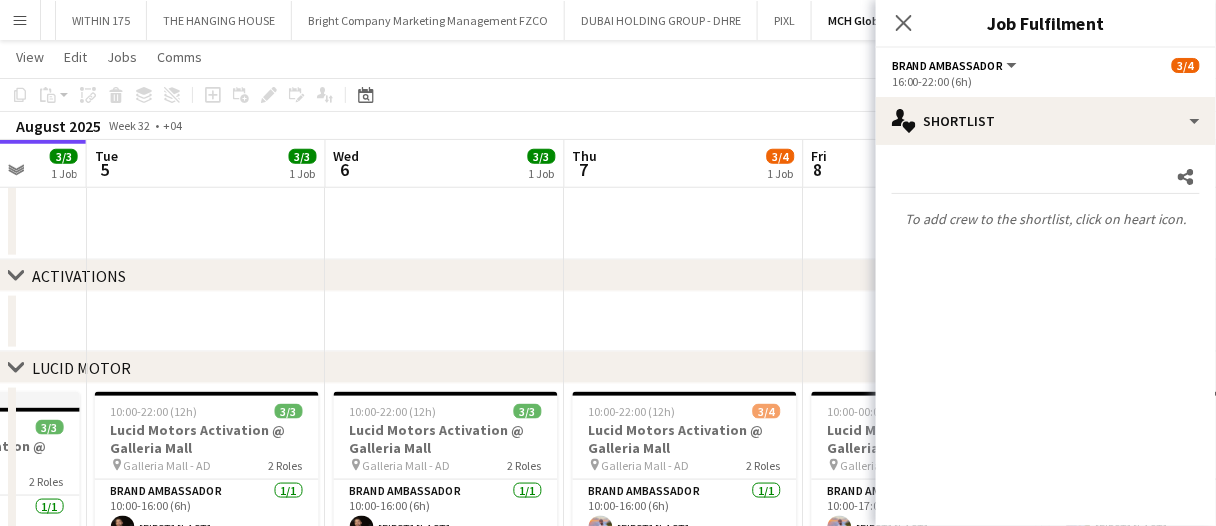 drag, startPoint x: 689, startPoint y: 323, endPoint x: 651, endPoint y: 314, distance: 39.051247 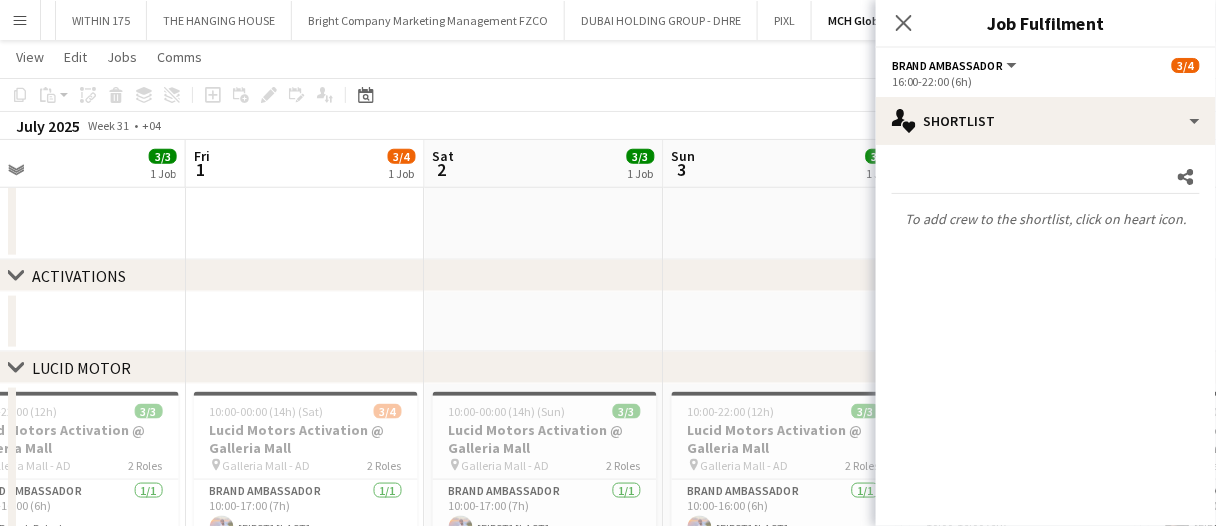 scroll, scrollTop: 0, scrollLeft: 594, axis: horizontal 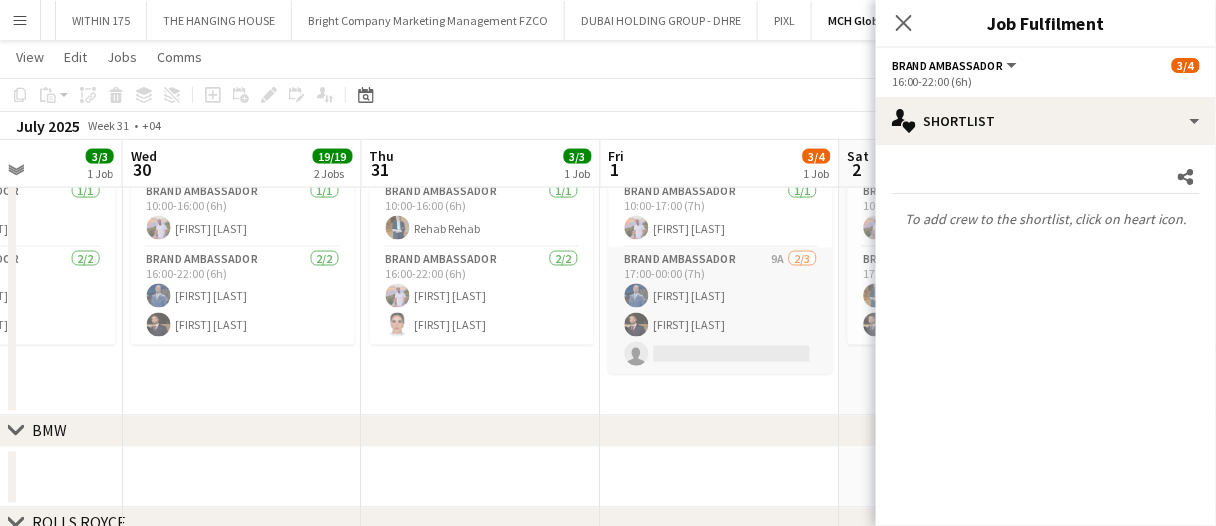 click on "Brand Ambassador    9A   2/3   [TIME]
[FIRST] [LAST]  ! [FIRST] [LAST]
single-neutral-actions" at bounding box center (721, 311) 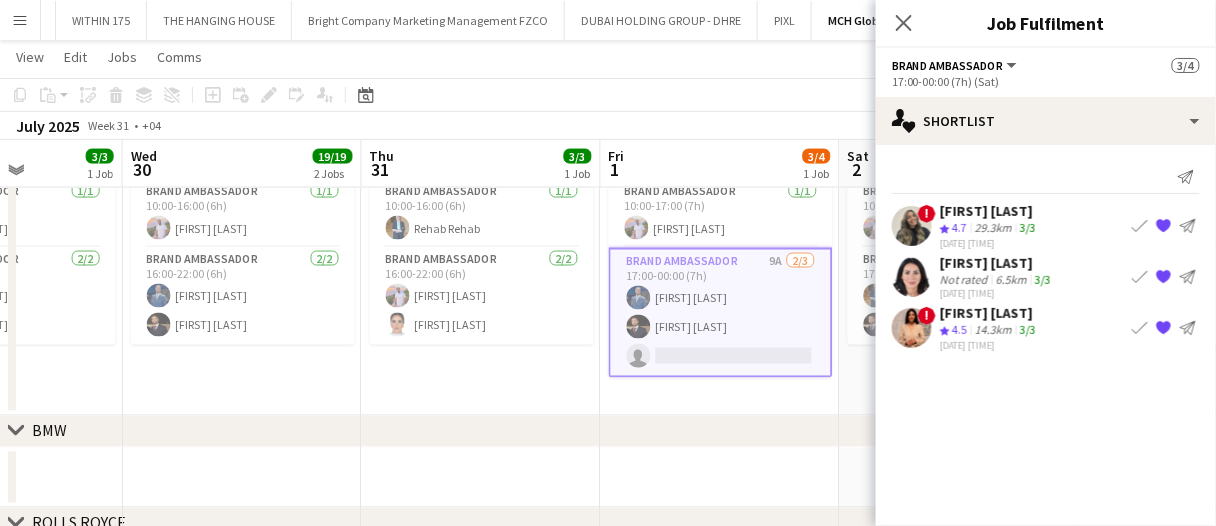 click on "14.3km" at bounding box center [993, 330] 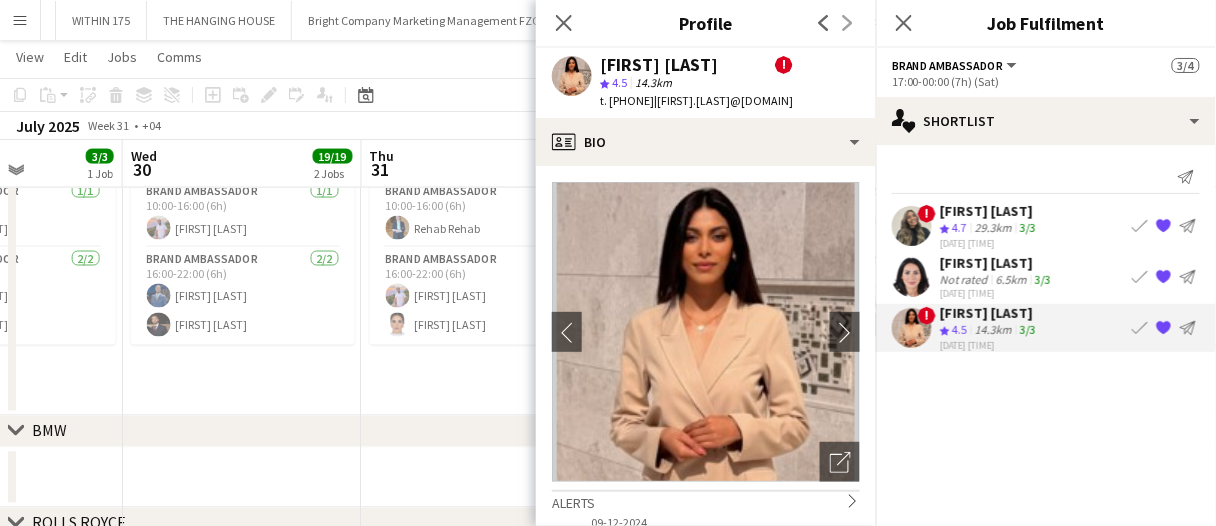 drag, startPoint x: 691, startPoint y: 102, endPoint x: 640, endPoint y: 110, distance: 51.62364 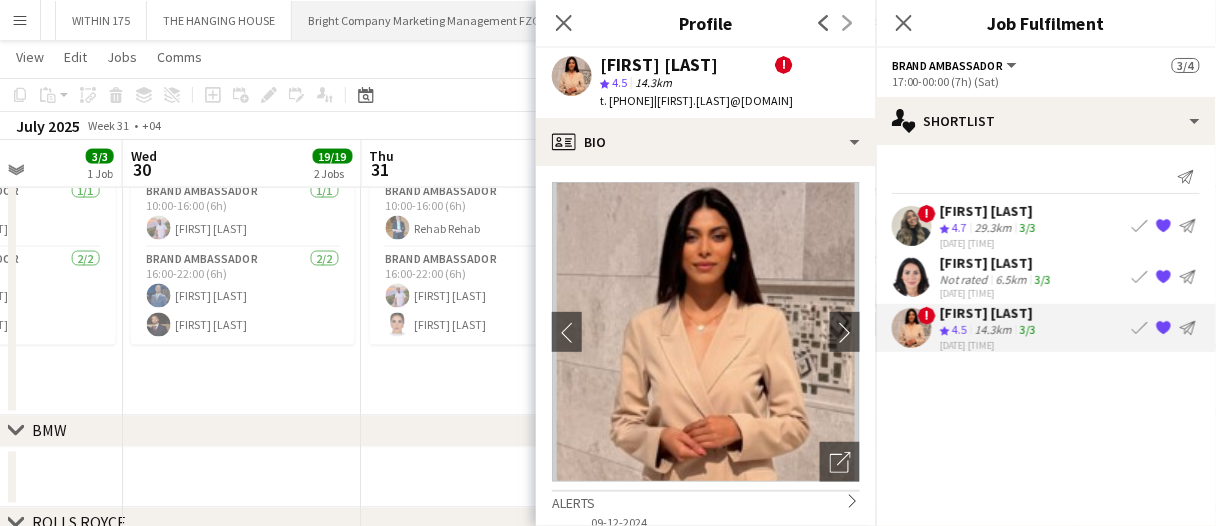 copy on "[PHONE]" 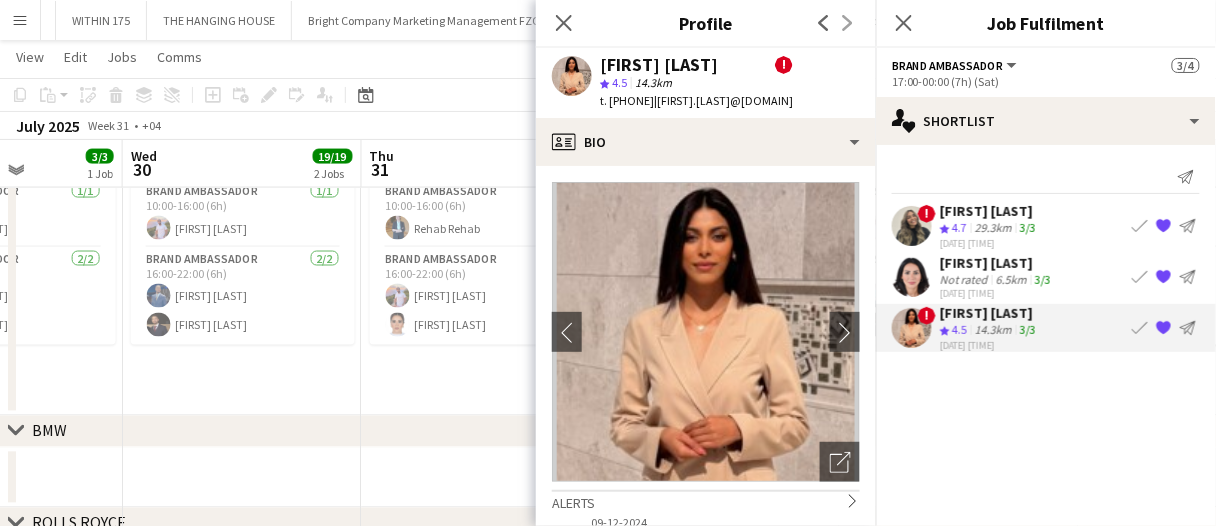 click on "Not rated" at bounding box center (966, 279) 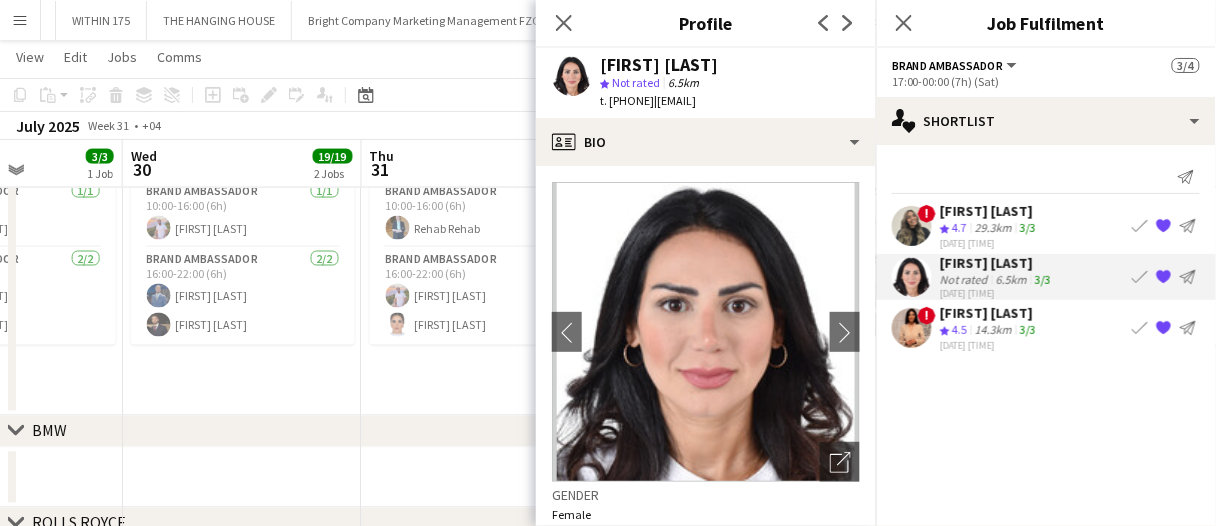 drag, startPoint x: 827, startPoint y: 99, endPoint x: 696, endPoint y: 114, distance: 131.85599 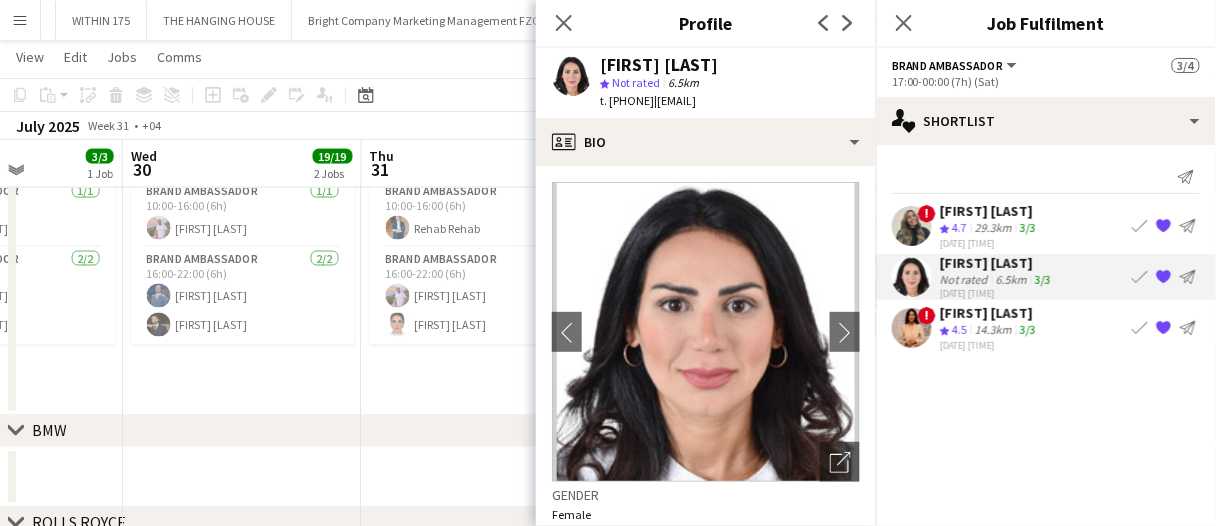 click on "3/3" at bounding box center (1028, 329) 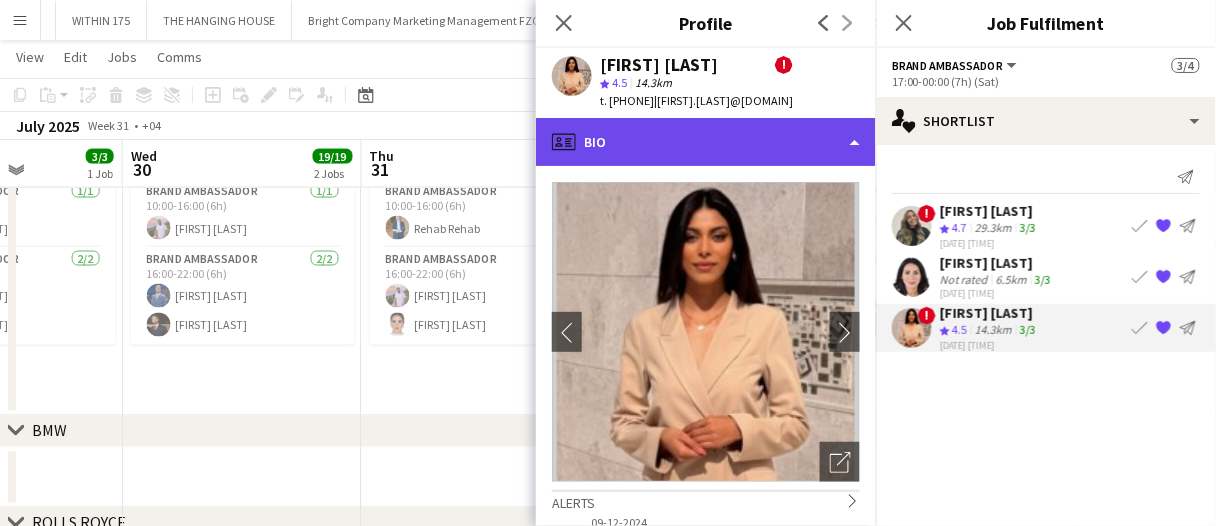click on "profile
Bio" 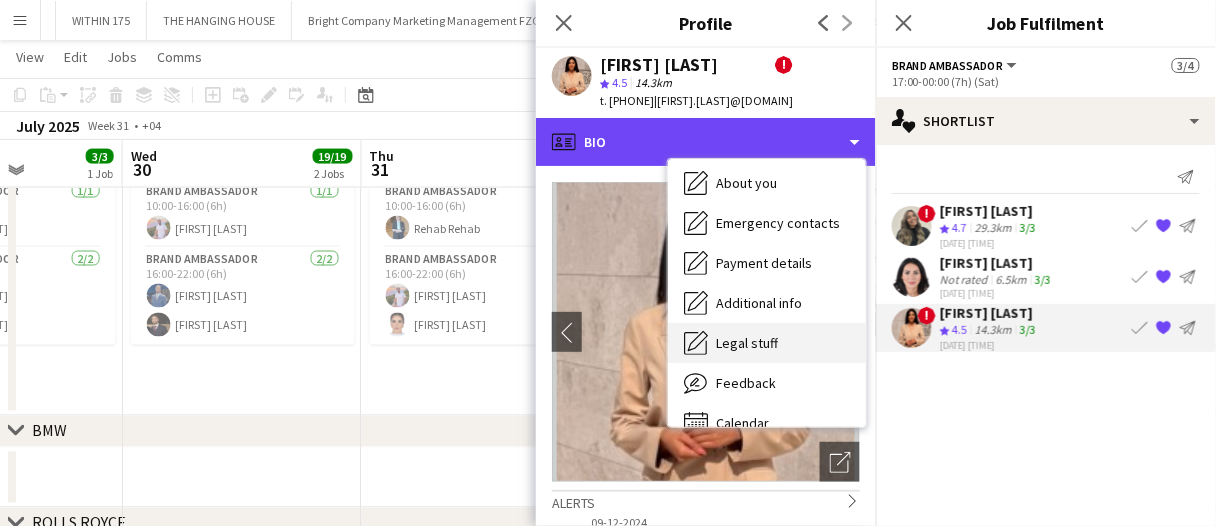scroll, scrollTop: 148, scrollLeft: 0, axis: vertical 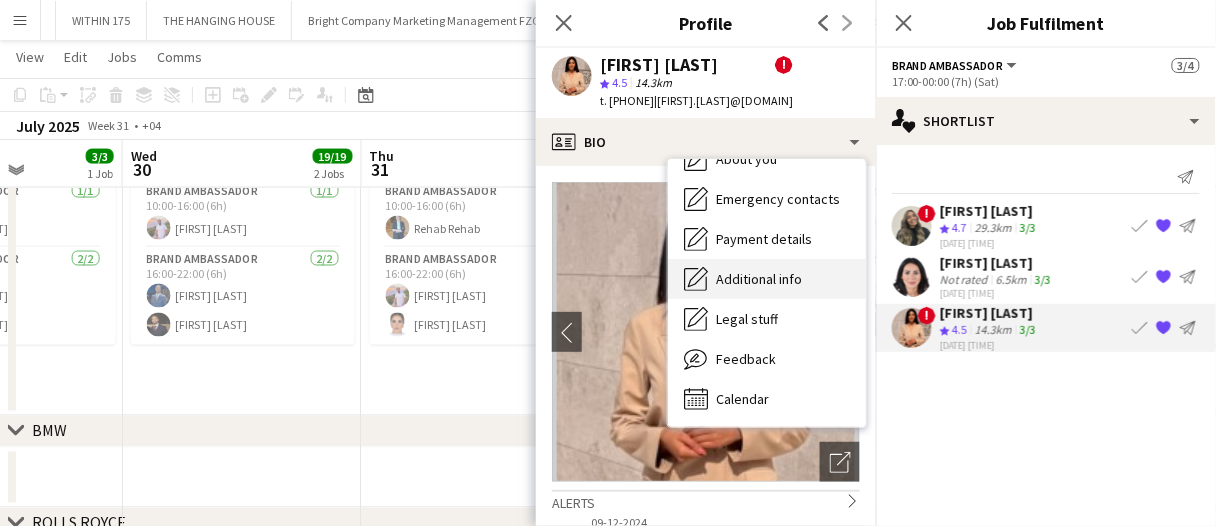 click on "Additional info" at bounding box center [759, 279] 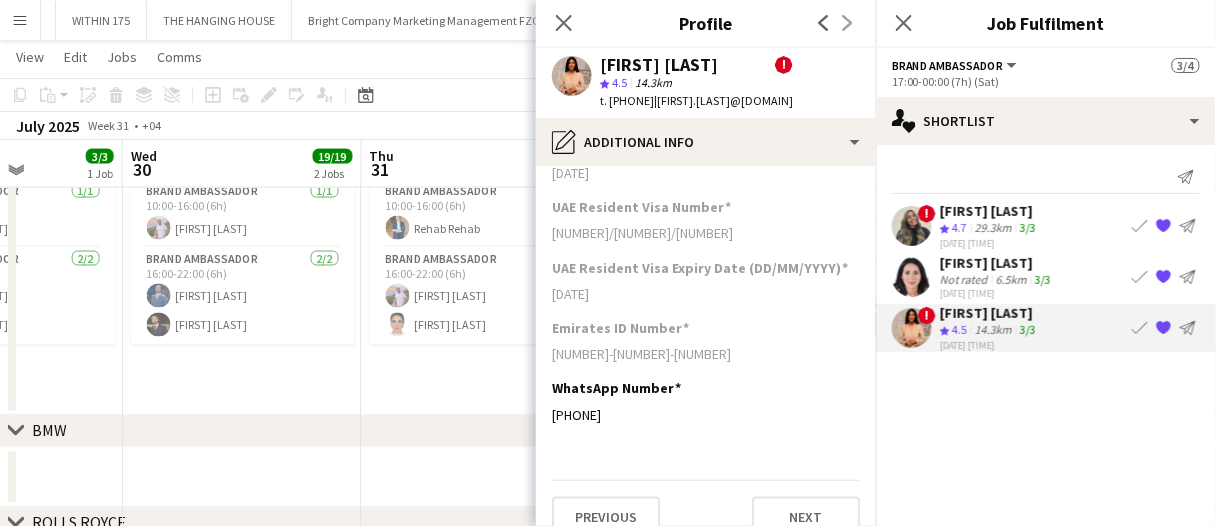 scroll, scrollTop: 408, scrollLeft: 0, axis: vertical 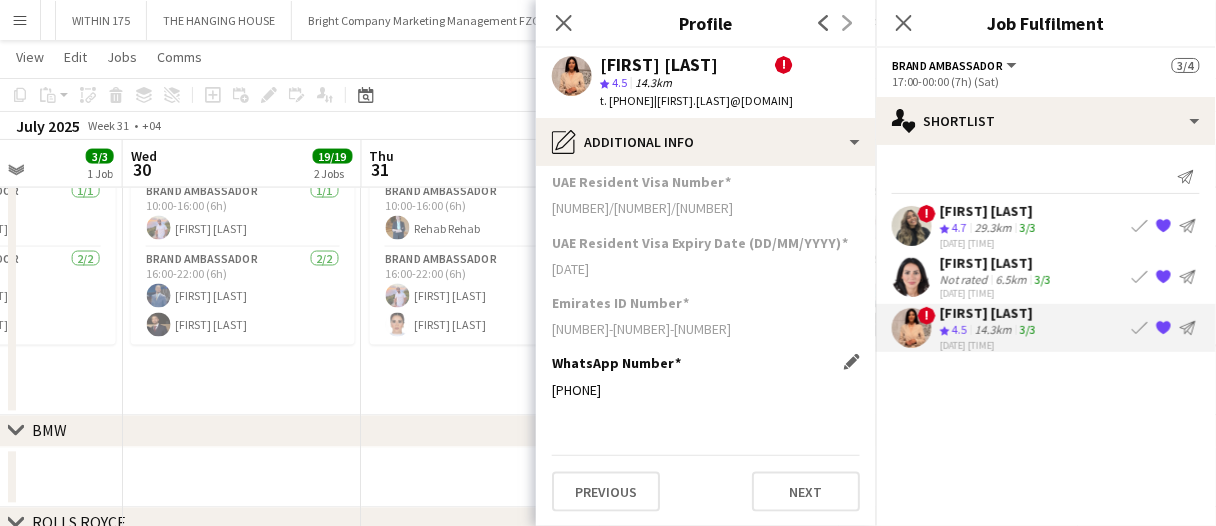 drag, startPoint x: 647, startPoint y: 390, endPoint x: 556, endPoint y: 385, distance: 91.13726 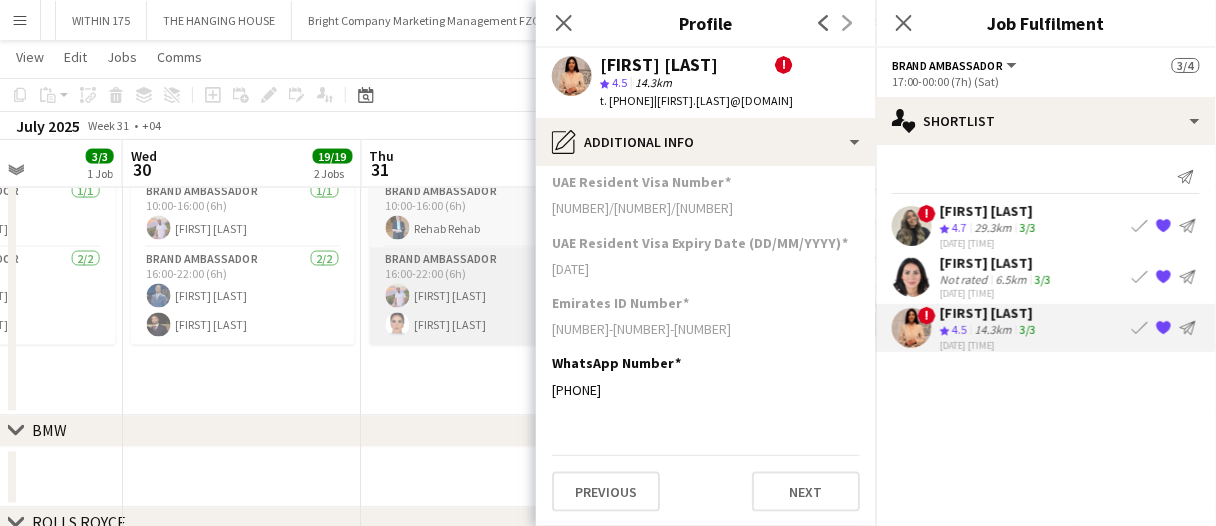 copy on "[PHONE]" 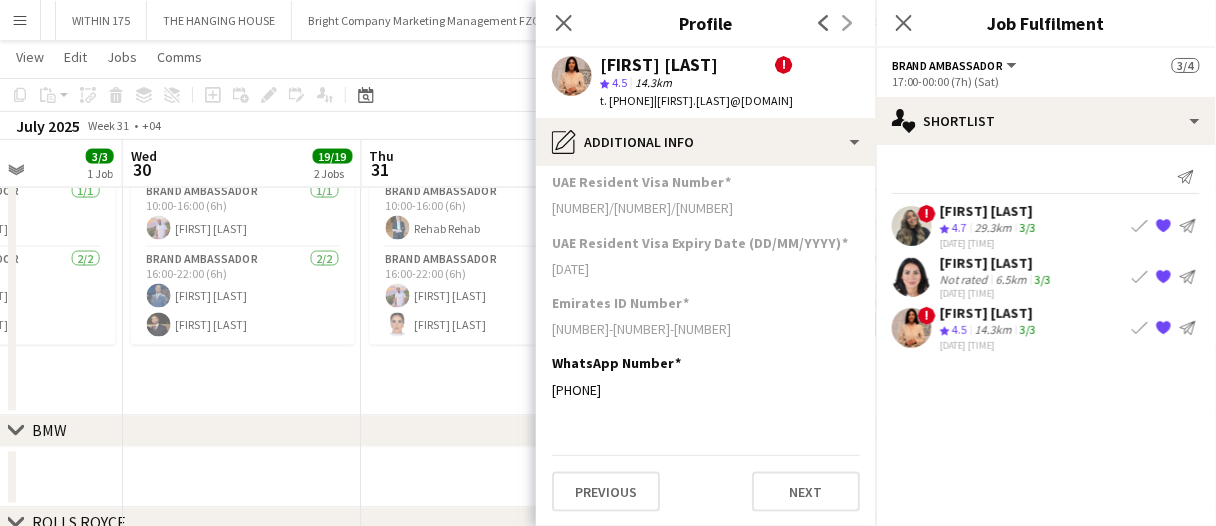 click on "[TIME]    3/3   Lucid Motors Activation @ Galleria Mall
pin
Galleria Mall - AD   2 Roles   Brand Ambassador    1/1   [TIME]
Rehab Rehab  Brand Ambassador    2/2   [TIME]
[FIRST] [LAST] [FIRST] [LAST]" at bounding box center (481, 250) 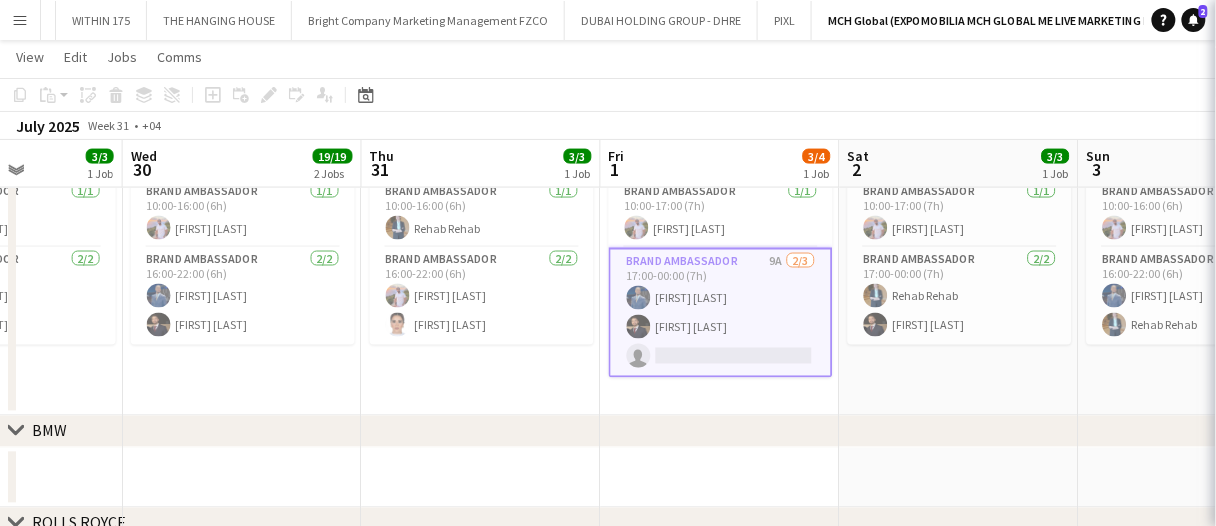 scroll, scrollTop: 0, scrollLeft: 595, axis: horizontal 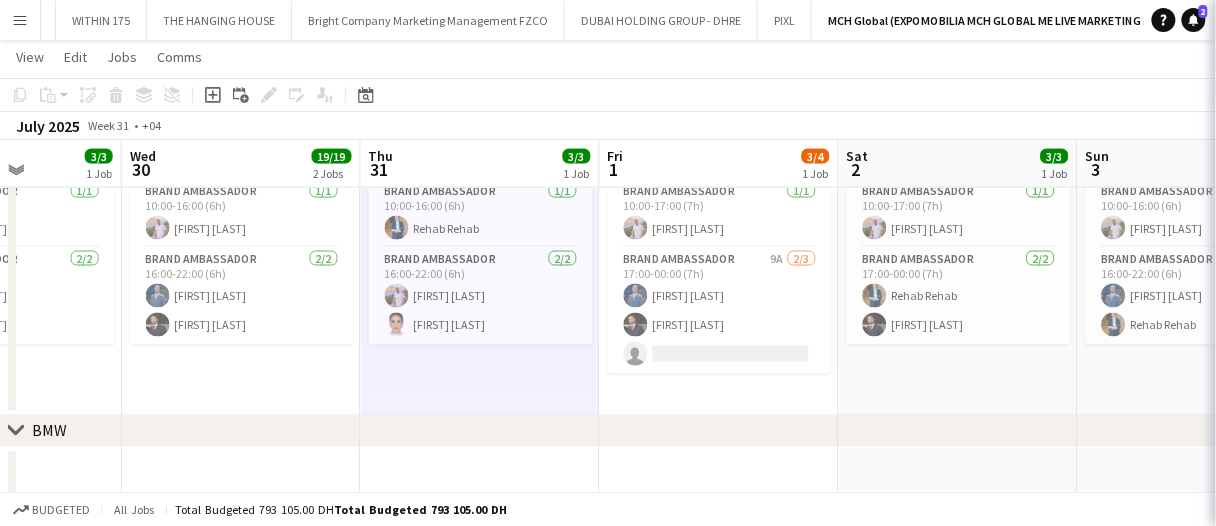 click on "[TIME]    3/3   Lucid Motors Activation @ Galleria Mall
pin
Galleria Mall - AD   2 Roles   Brand Ambassador    1/1   [TIME]
Rehab Rehab  Brand Ambassador    2/2   [TIME]
[FIRST] [LAST] [FIRST] [LAST]" at bounding box center (480, 250) 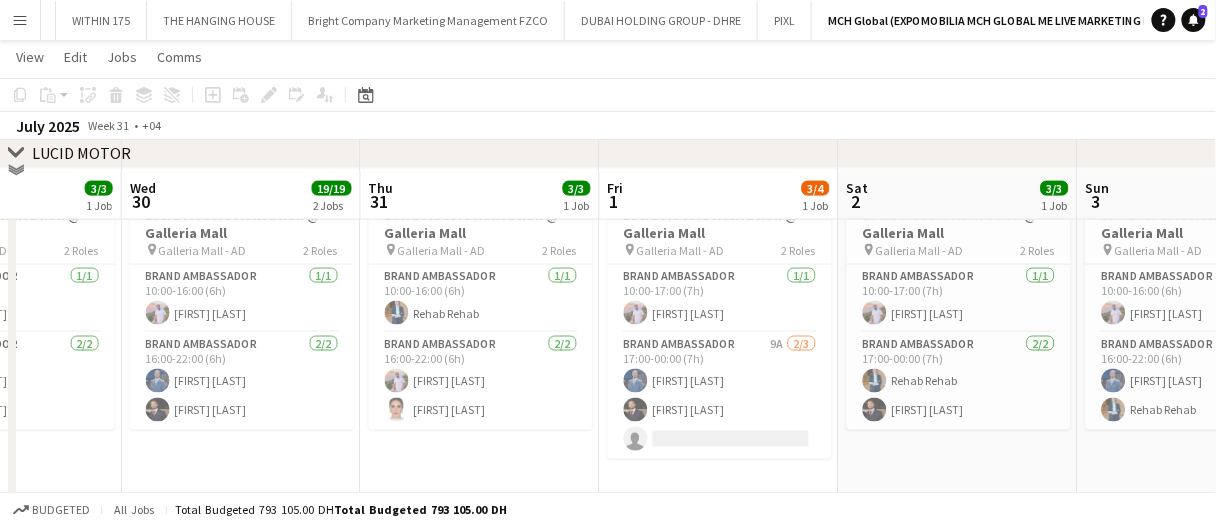 scroll, scrollTop: 700, scrollLeft: 0, axis: vertical 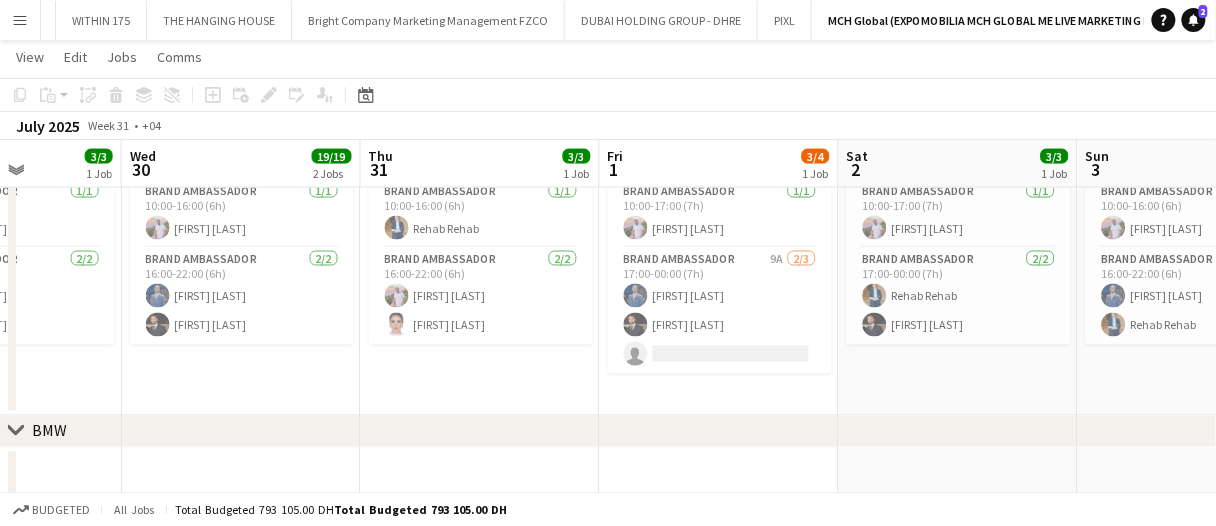 drag, startPoint x: 699, startPoint y: 331, endPoint x: 844, endPoint y: 145, distance: 235.84105 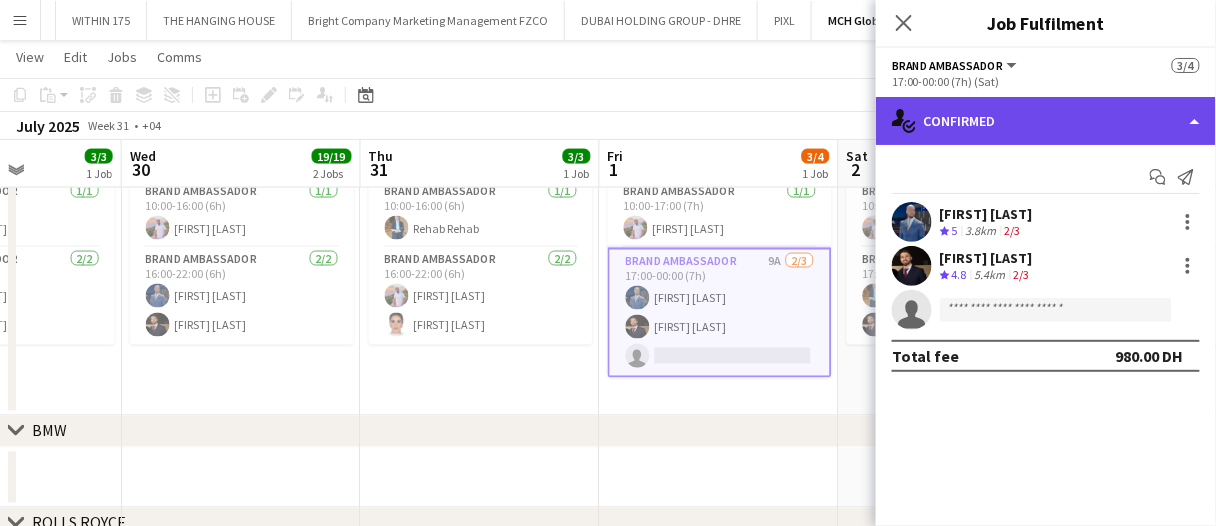 click on "single-neutral-actions-check-2
Confirmed" 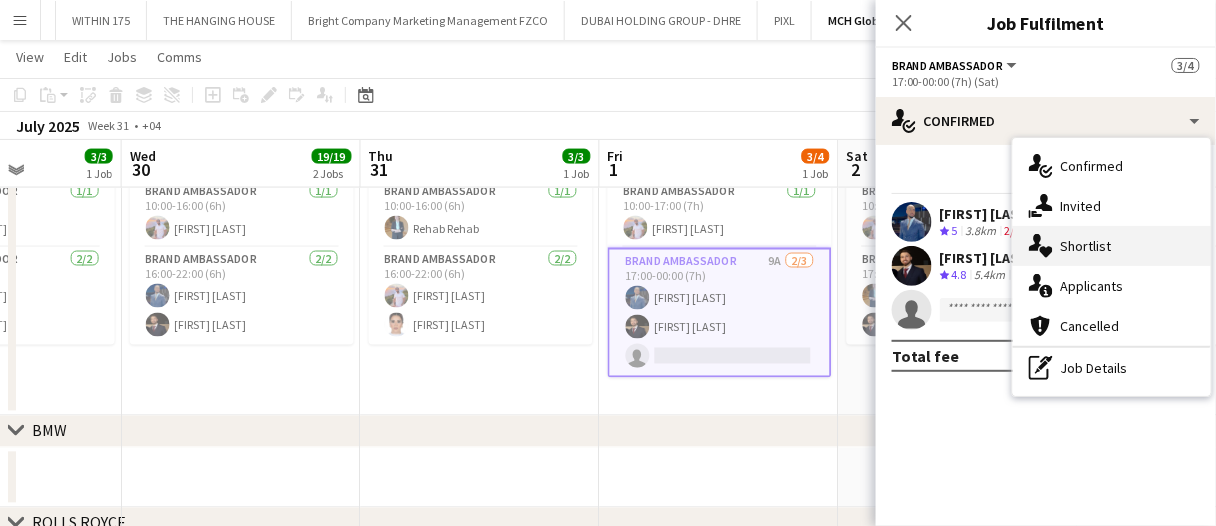 click on "single-neutral-actions-heart
Shortlist" at bounding box center [1112, 246] 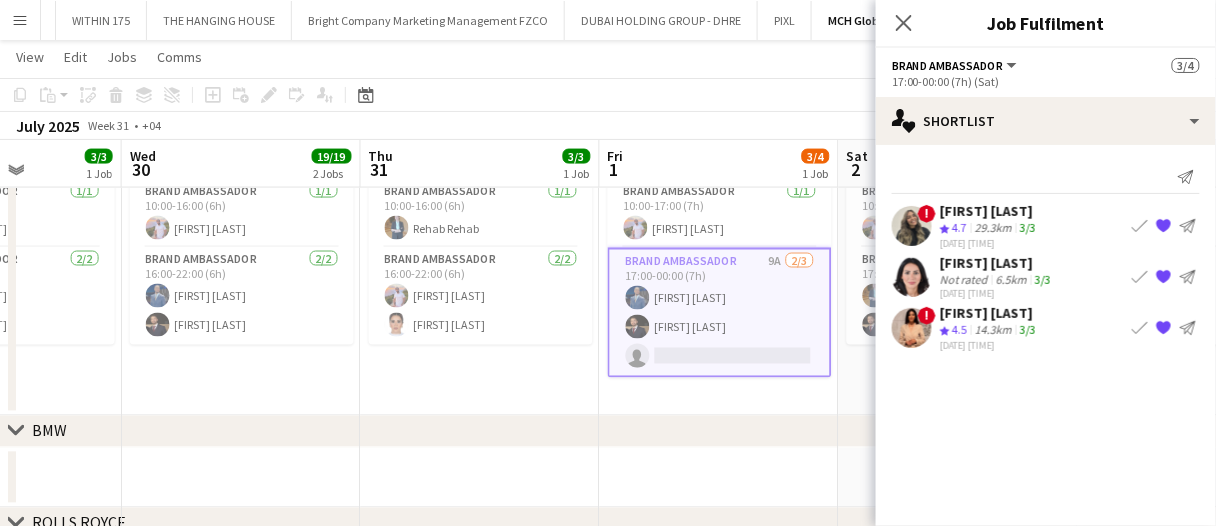 click on "3/3" at bounding box center [1028, 329] 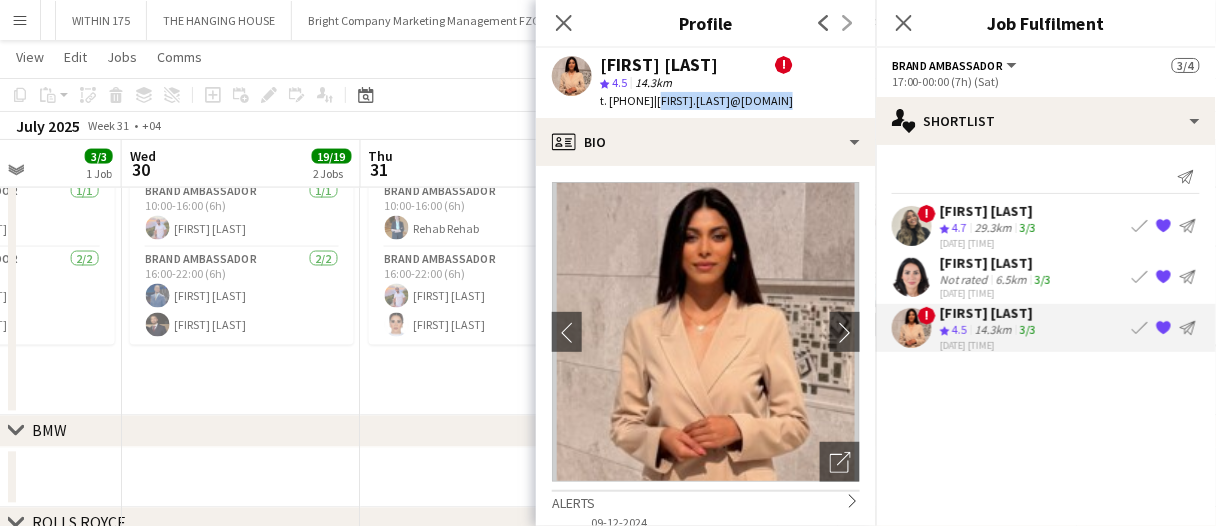 drag, startPoint x: 829, startPoint y: 101, endPoint x: 704, endPoint y: 116, distance: 125.89678 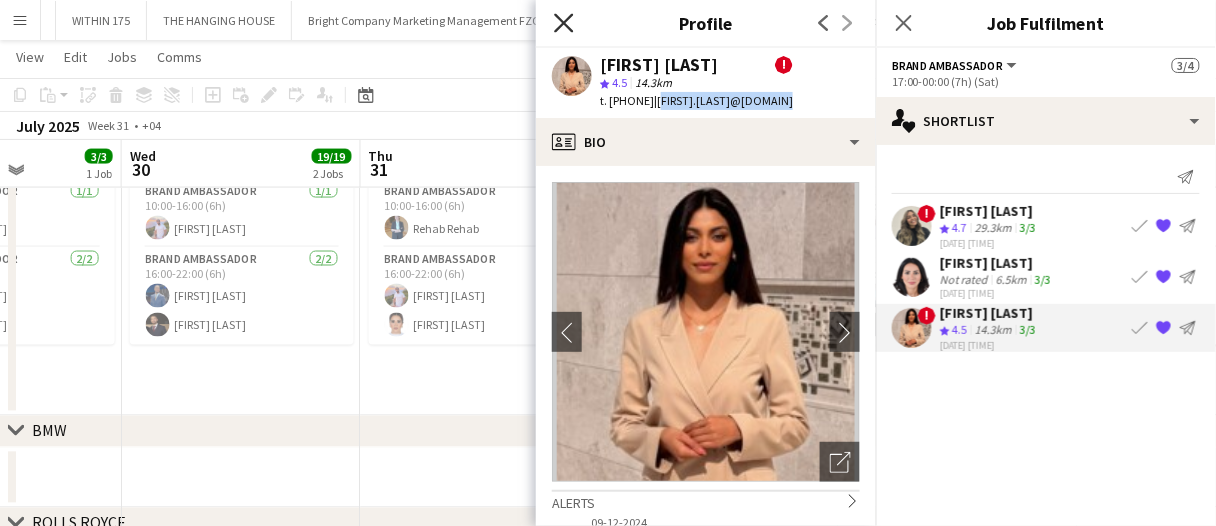 click on "Close pop-in" 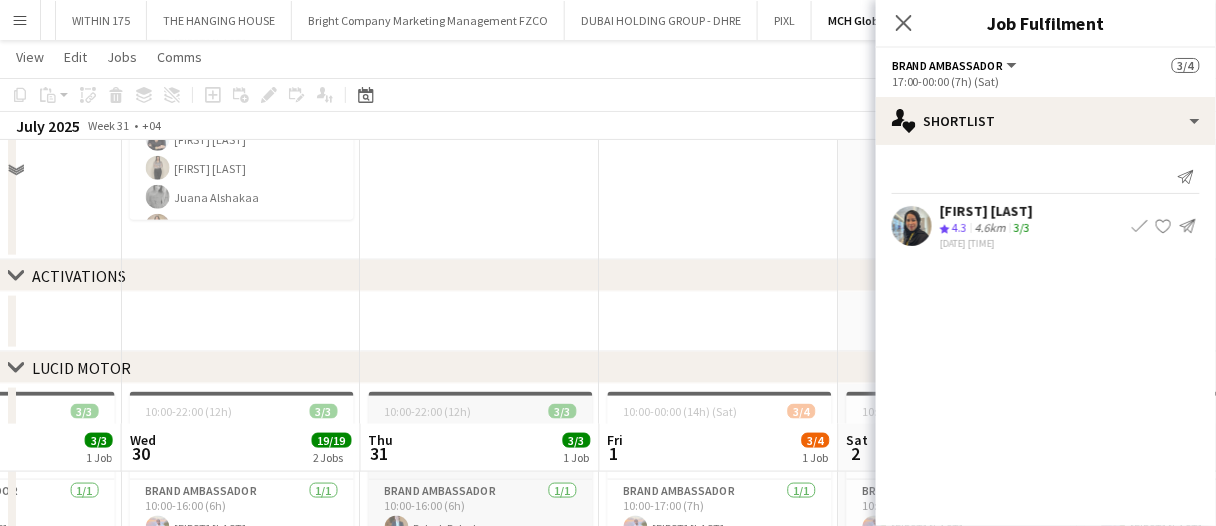scroll, scrollTop: 700, scrollLeft: 0, axis: vertical 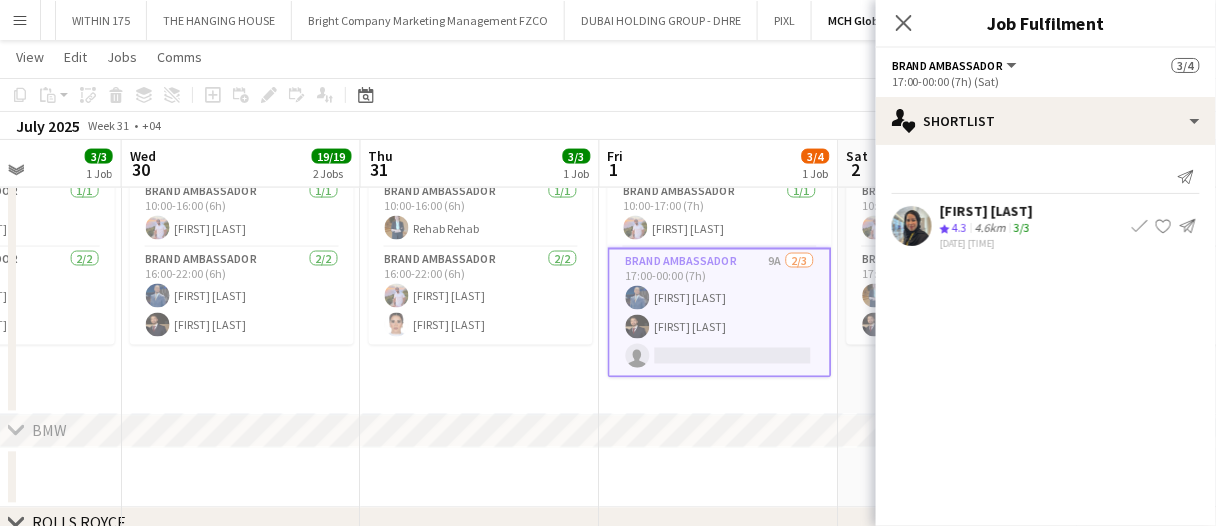 click on "[FIRST] [LAST]
Crew rating
4.3   4.6km  3/3  [DATE] [TIME]
Book crew
Shortlist crew
Send notification" at bounding box center [1046, 226] 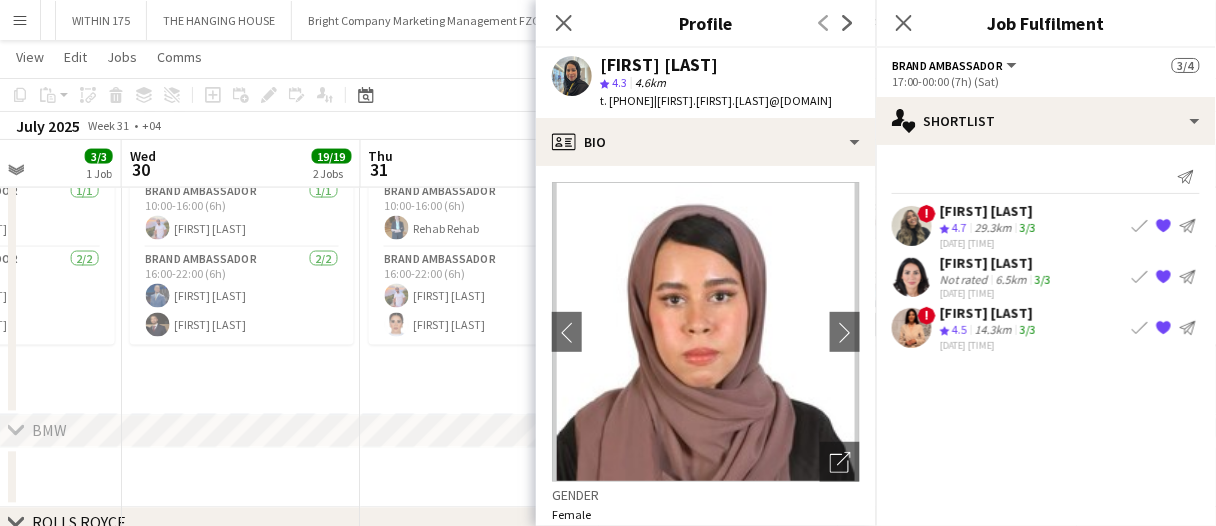 click on "[TIME]    3/3   Lucid Motors Activation @ Galleria Mall
pin
Galleria Mall - AD   2 Roles   Brand Ambassador    1/1   [TIME]
Rehab Rehab  Brand Ambassador    2/2   [TIME]
[FIRST] [LAST] [FIRST] [LAST]" at bounding box center [480, 250] 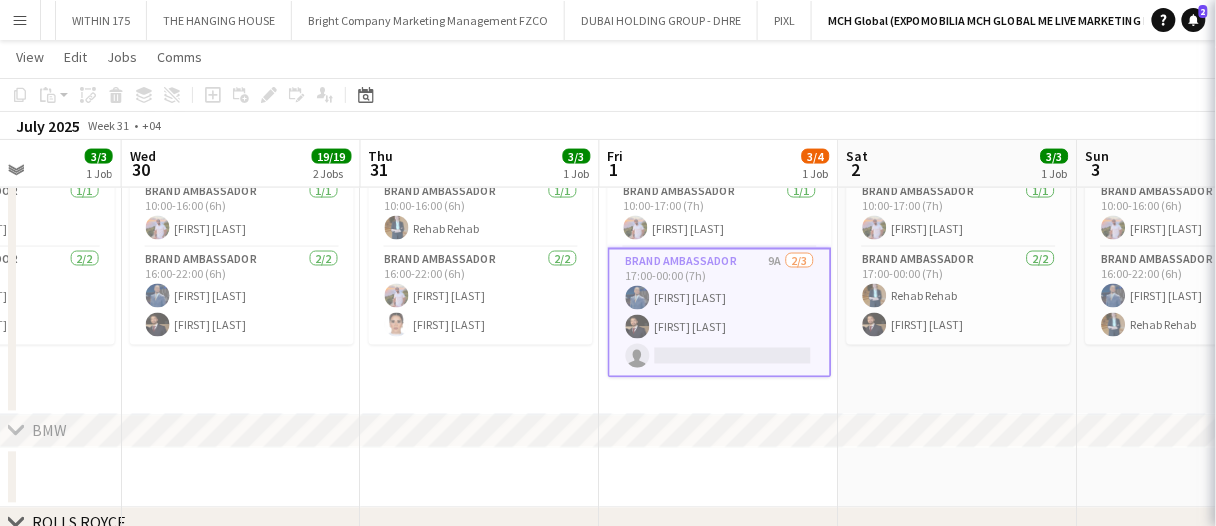 scroll, scrollTop: 0, scrollLeft: 596, axis: horizontal 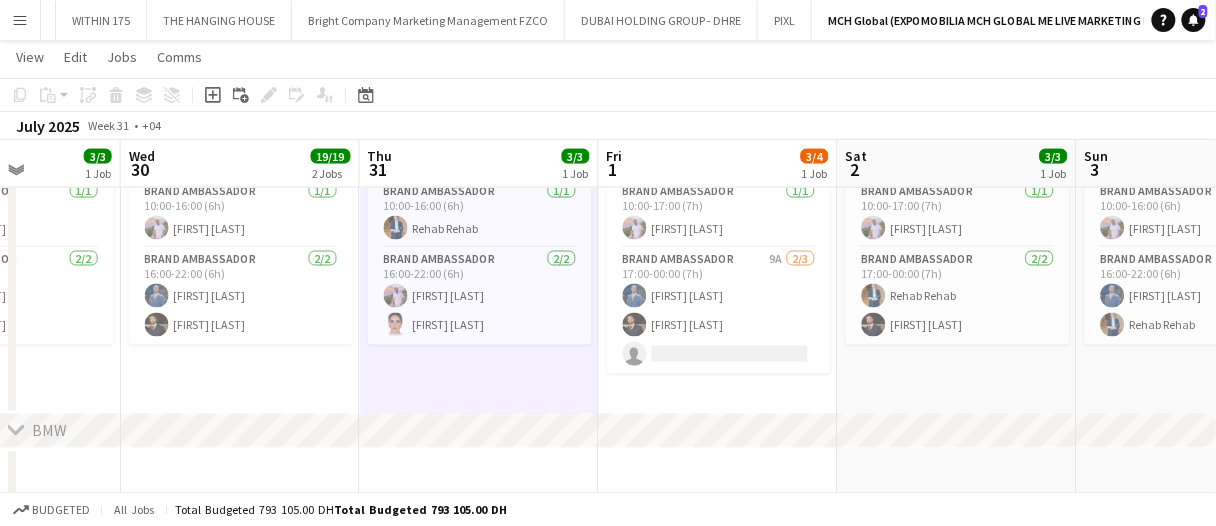 click on "[TIME]    3/3   Lucid Motors Activation @ Galleria Mall
pin
Galleria Mall - AD   2 Roles   Brand Ambassador    1/1   [TIME]
Rehab Rehab  Brand Ambassador    2/2   [TIME]
[FIRST] [LAST] [FIRST] [LAST]" at bounding box center [479, 250] 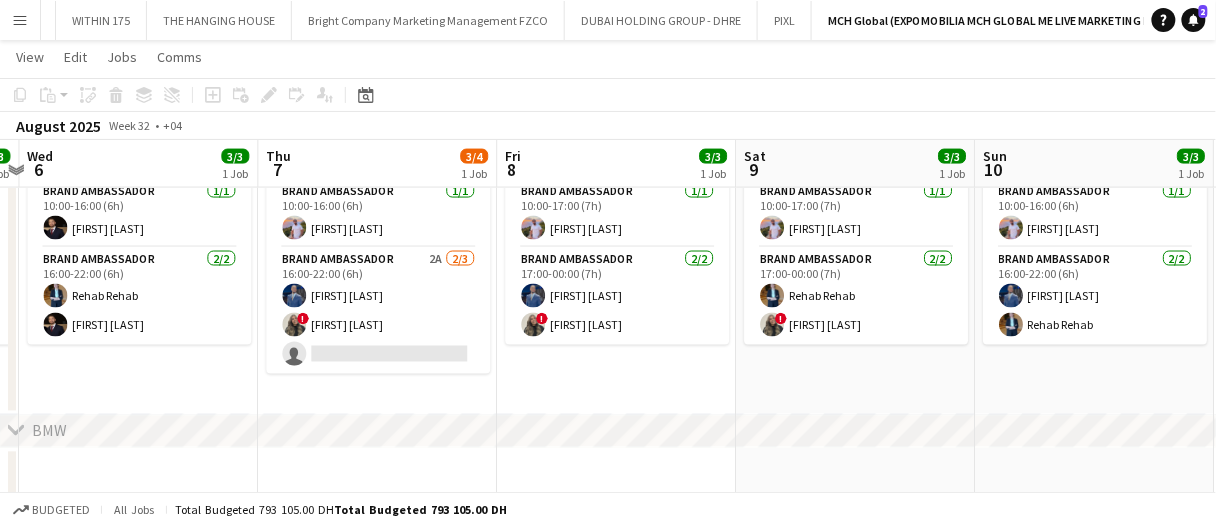scroll, scrollTop: 0, scrollLeft: 957, axis: horizontal 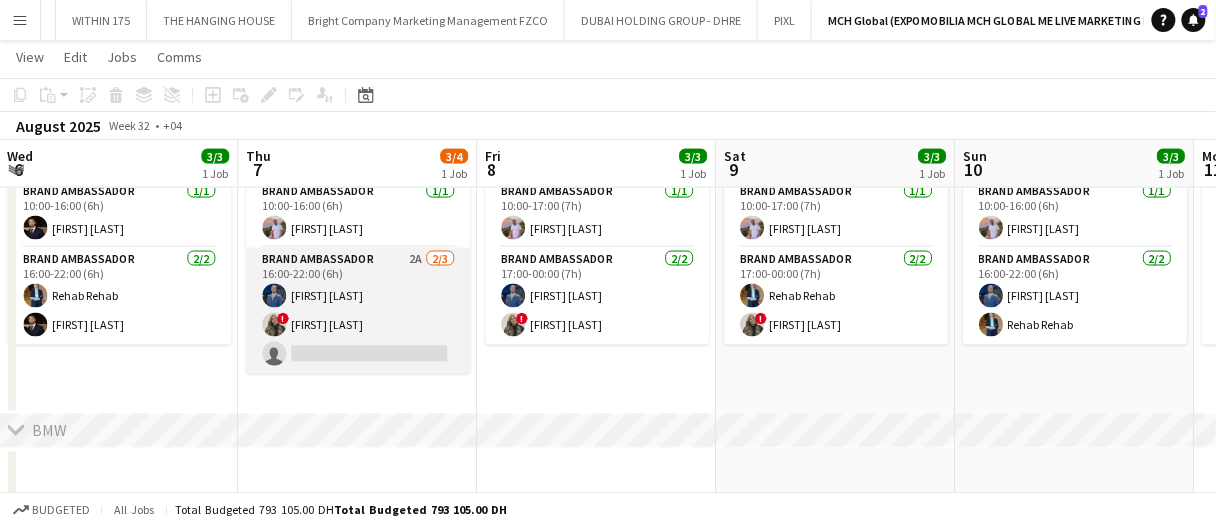 click on "Brand Ambassador    2A   2/3   [TIME]
[FIRST] [LAST]  ! [FIRST] [LAST]
single-neutral-actions" at bounding box center (358, 311) 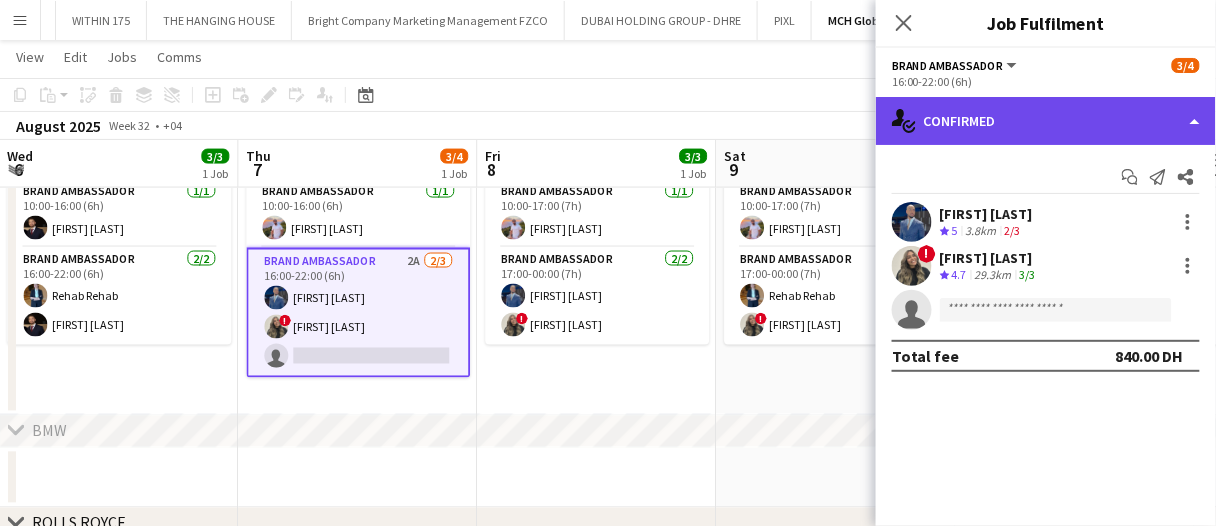 click on "single-neutral-actions-check-2
Confirmed" 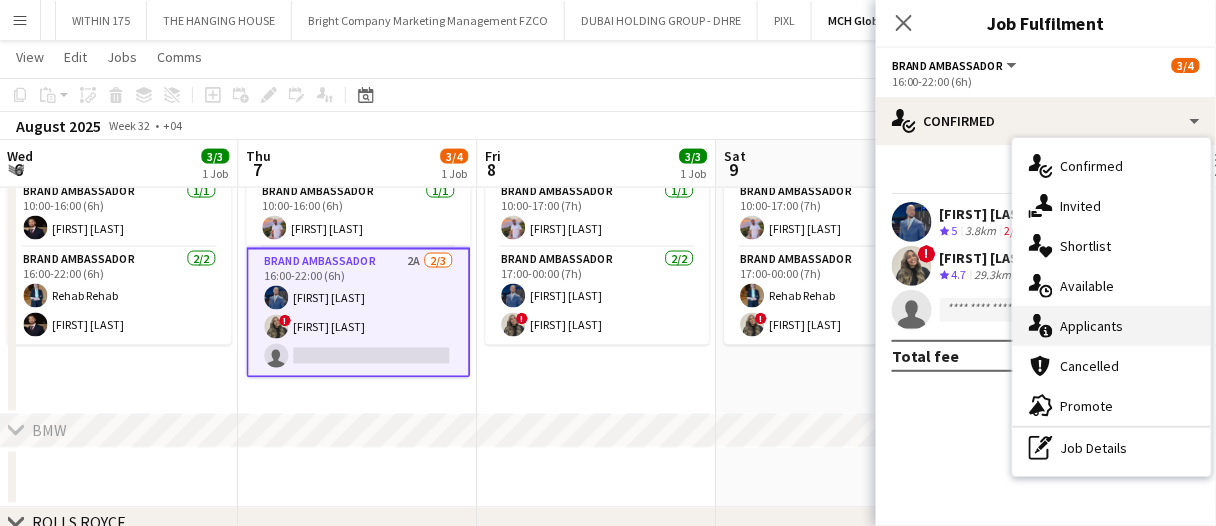 click on "single-neutral-actions-information
Applicants" at bounding box center (1112, 326) 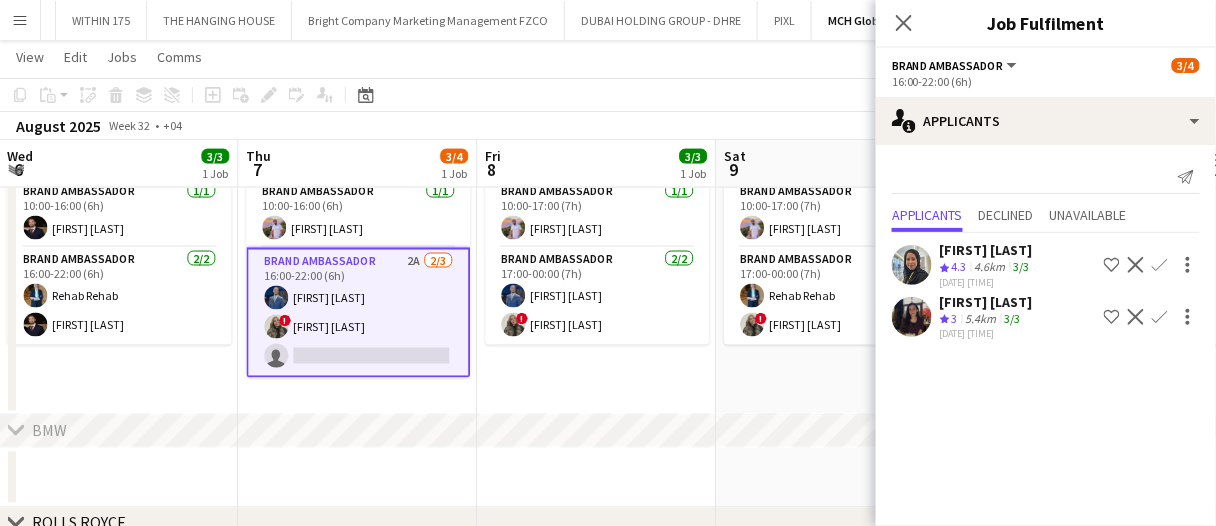click on "[FIRST] [LAST]
Crew rating
3   5.4km  3/3  [DATE] [TIME]
Shortlist crew
Decline
Confirm" 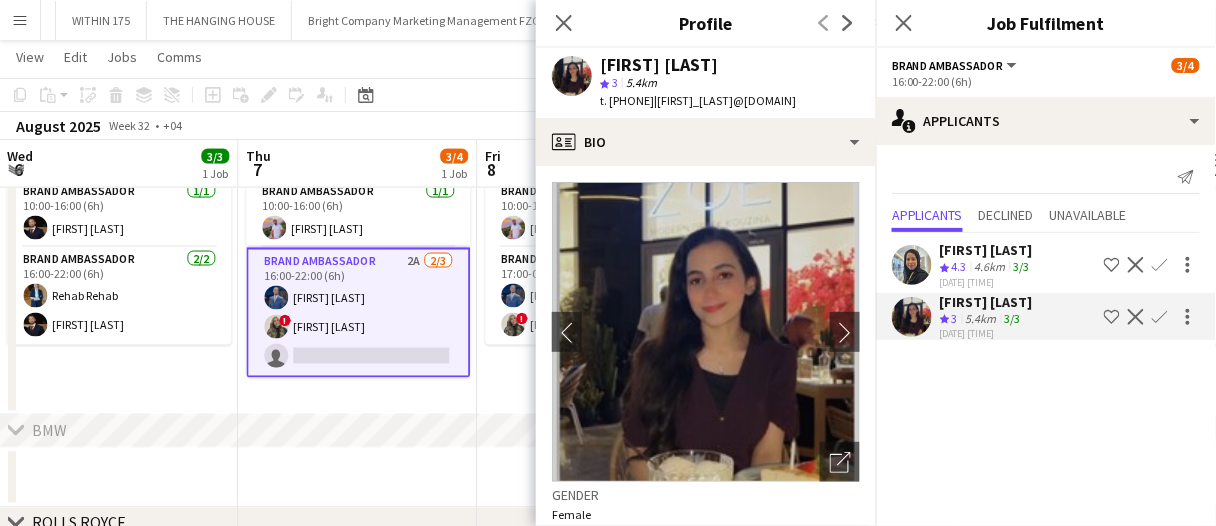click on "3/3" at bounding box center [1013, 319] 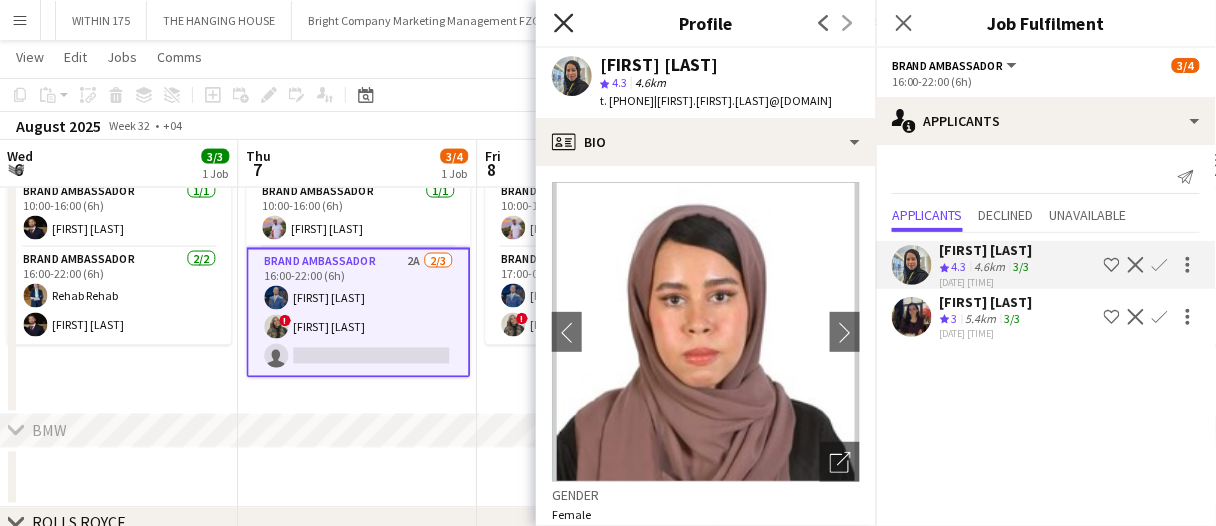 click on "Close pop-in" 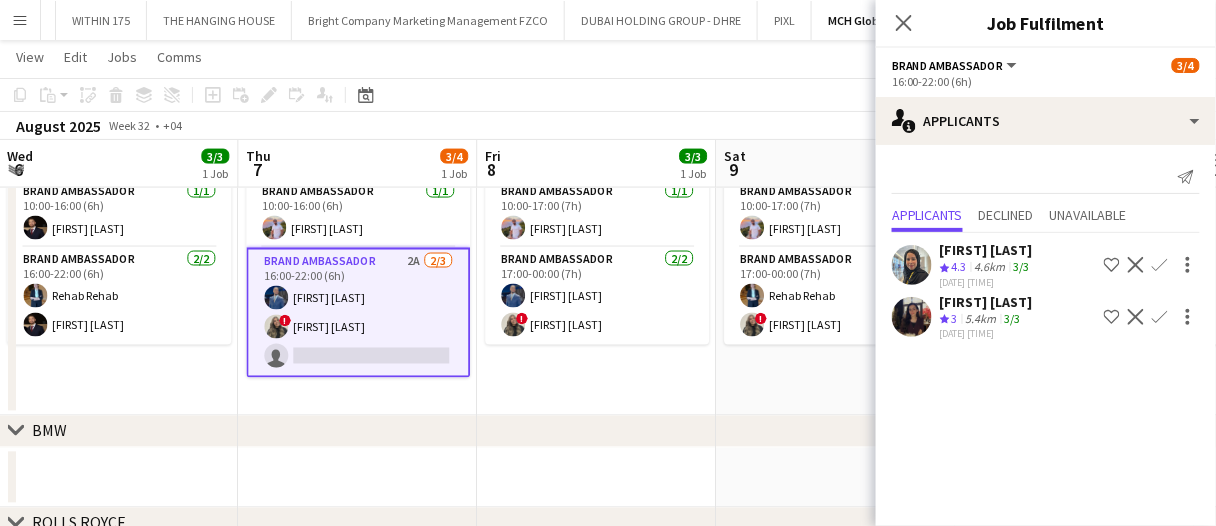 click on "[TIME] (Sun)   3/3   Lucid Motors Activation @ Galleria Mall
pin
Galleria Mall - AD   2 Roles   Brand Ambassador    1/1   [TIME]
[FIRST] [LAST]  Brand Ambassador    2/2   [TIME]
Rehab Rehab ! [FIRST] [LAST]" at bounding box center (835, 250) 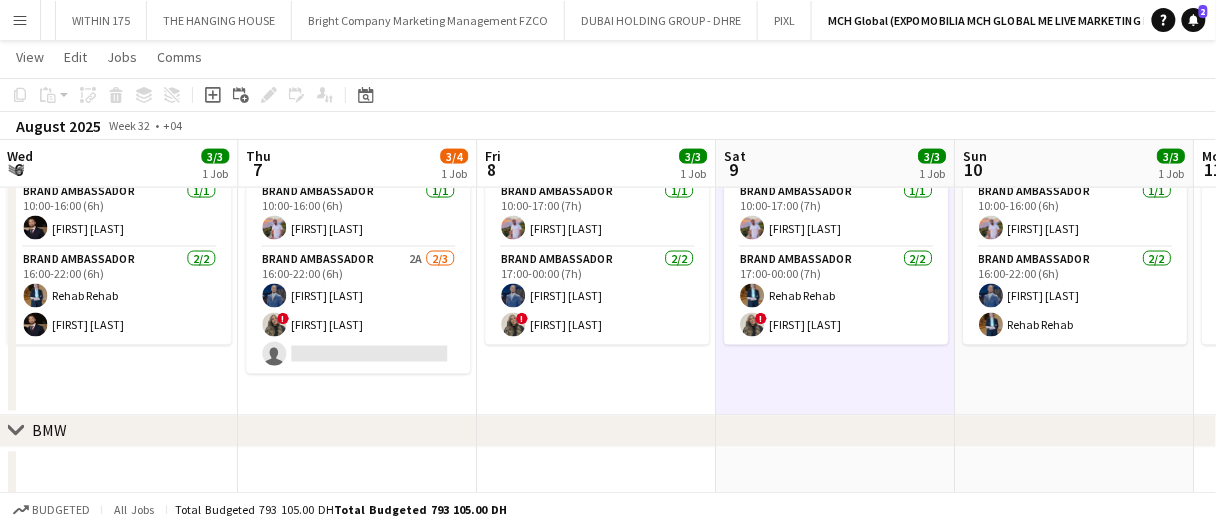 click on "[TIME] (Sun)   3/3   Lucid Motors Activation @ Galleria Mall
pin
Galleria Mall - AD   2 Roles   Brand Ambassador    1/1   [TIME]
[FIRST] [LAST]  Brand Ambassador    2/2   [TIME]
Rehab Rehab ! [FIRST] [LAST]" at bounding box center [835, 250] 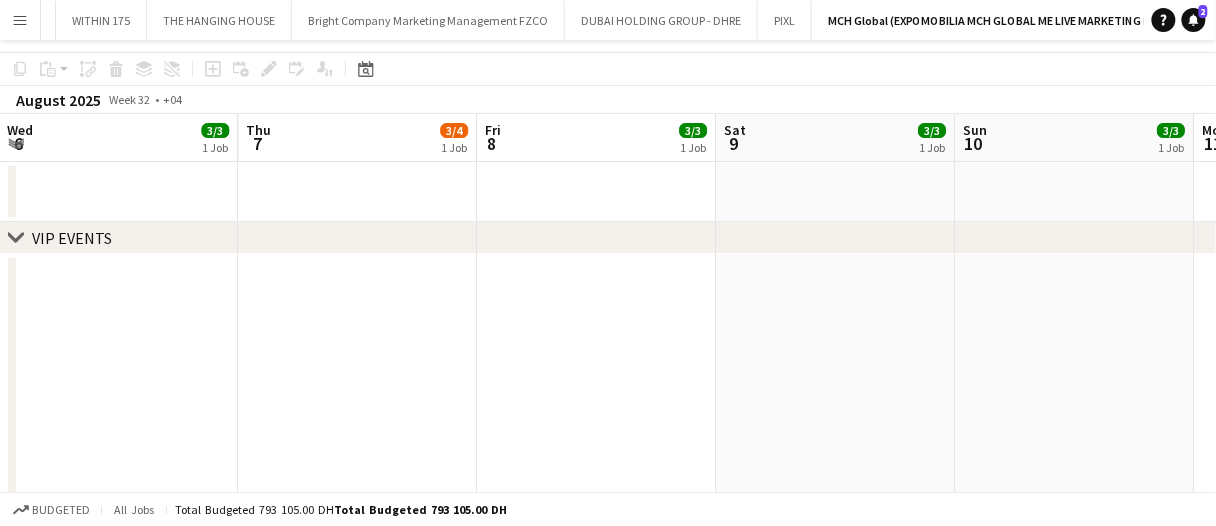 scroll, scrollTop: 0, scrollLeft: 0, axis: both 